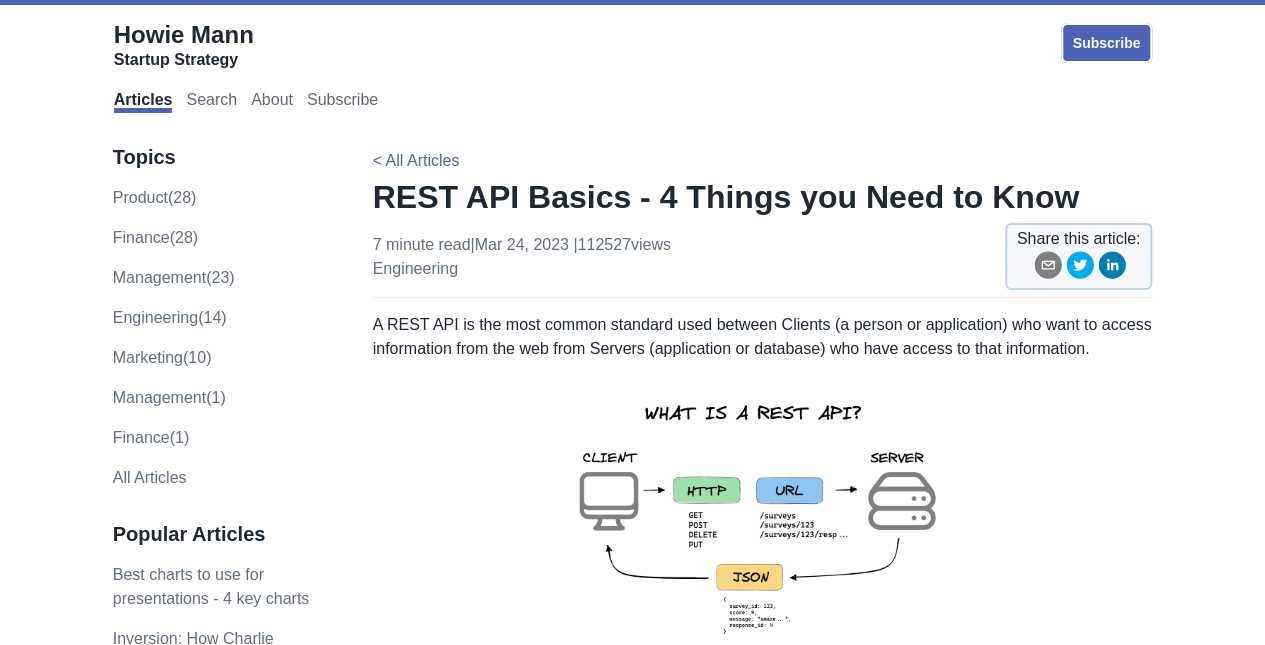 scroll, scrollTop: 300, scrollLeft: 0, axis: vertical 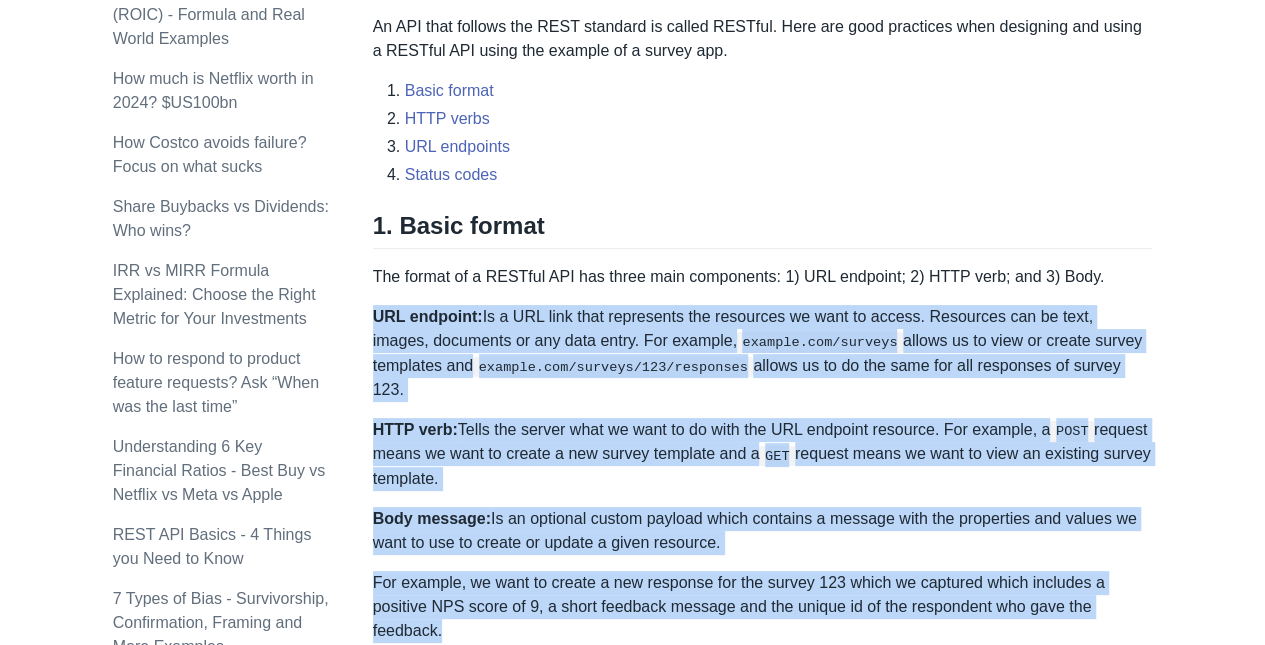 drag, startPoint x: 373, startPoint y: 315, endPoint x: 740, endPoint y: 593, distance: 460.40524 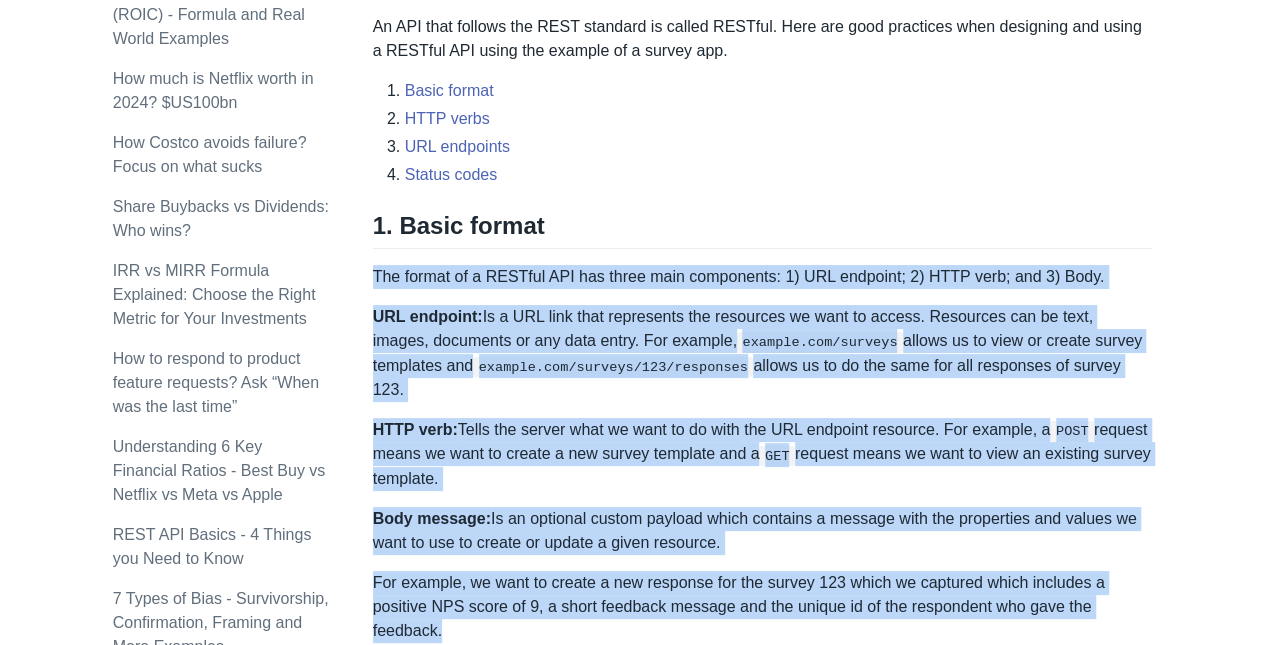 drag, startPoint x: 372, startPoint y: 277, endPoint x: 569, endPoint y: 600, distance: 378.33582 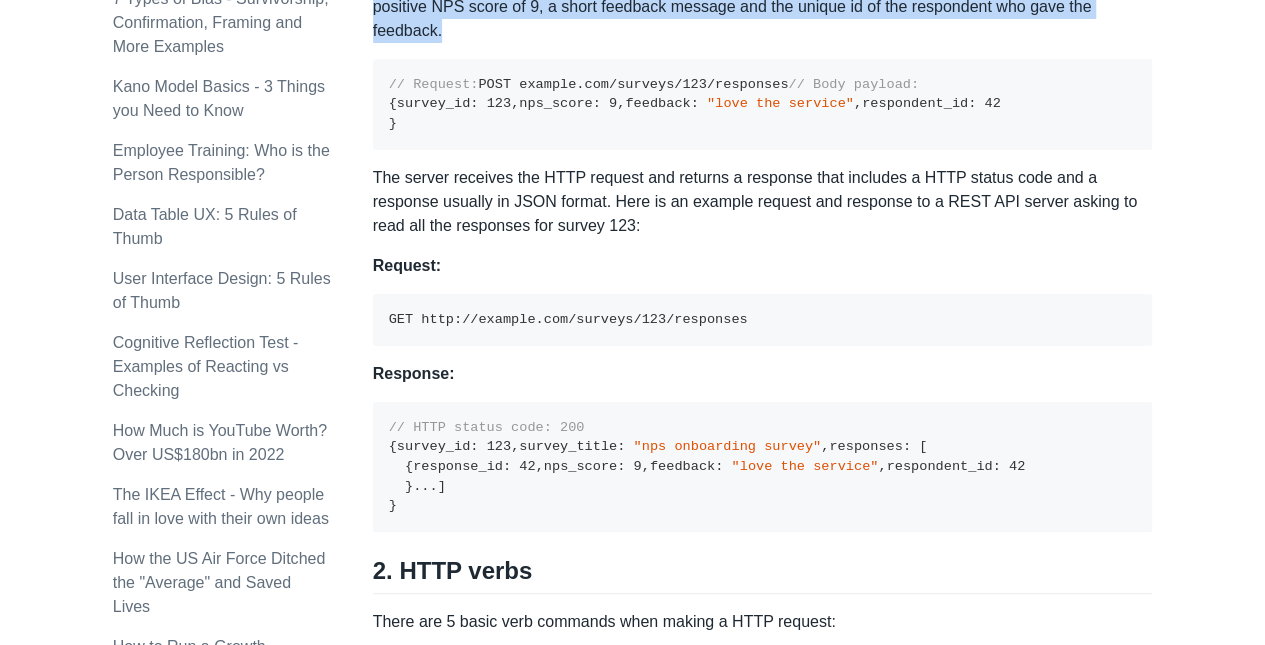 scroll, scrollTop: 1200, scrollLeft: 0, axis: vertical 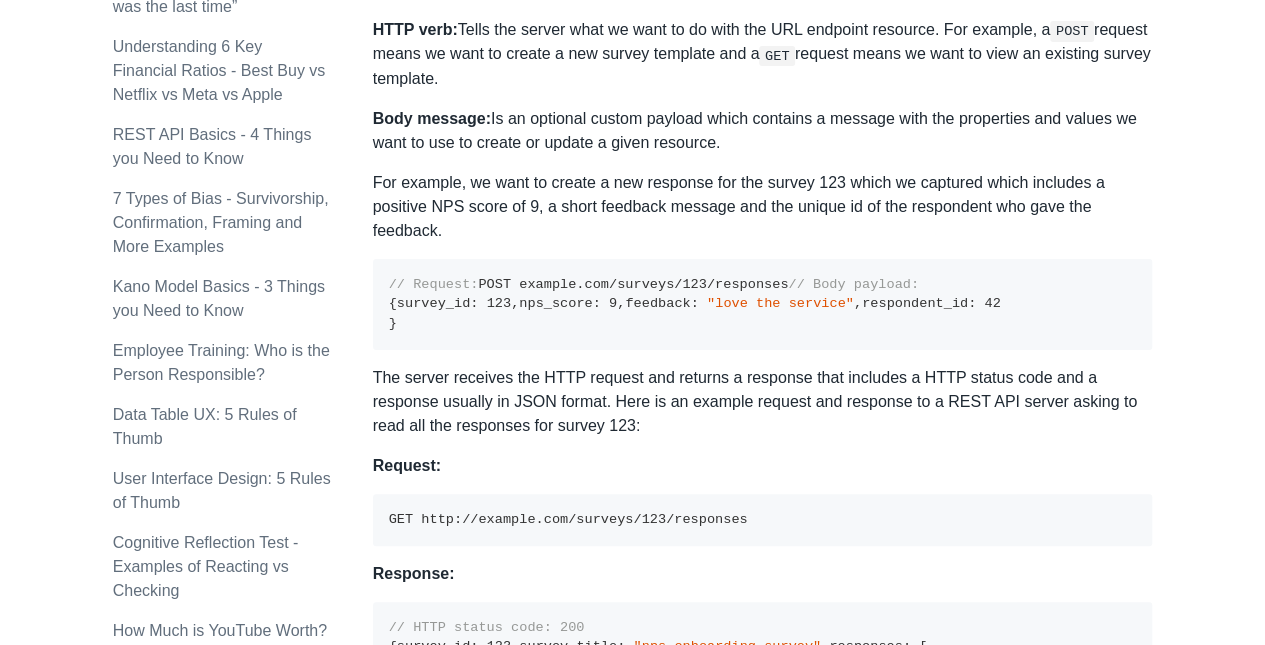 click on "// Request:
POST example.com/surveys/ 123 /responses
// Body payload:
{
survey_id :   123 ,
nps_score :   9 ,
feedback :   "love the service" ,
respondent_id :   42
}" at bounding box center (763, 304) 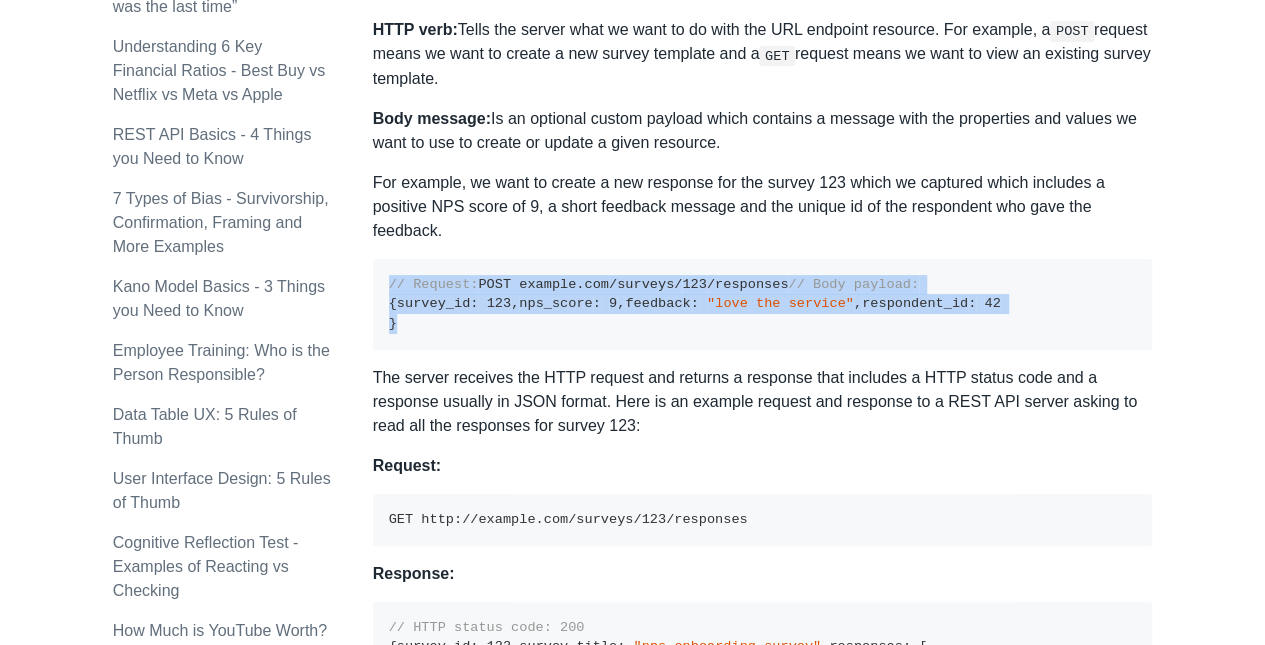 drag, startPoint x: 428, startPoint y: 449, endPoint x: 390, endPoint y: 264, distance: 188.86238 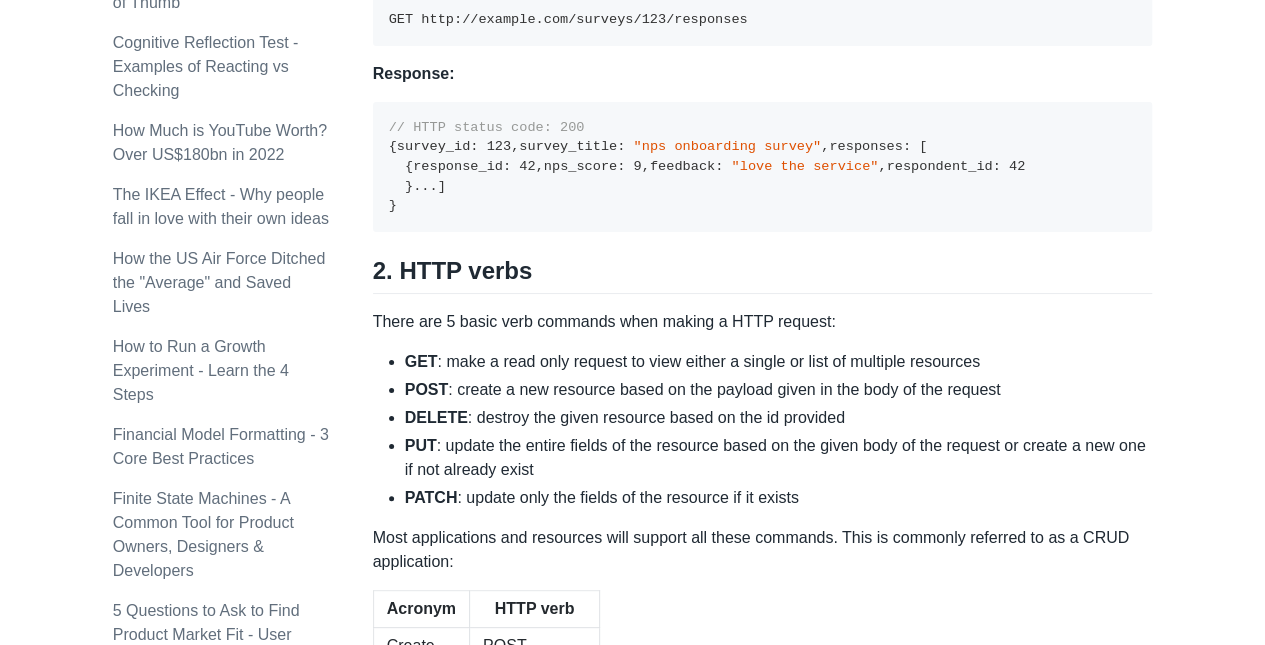 scroll, scrollTop: 2300, scrollLeft: 0, axis: vertical 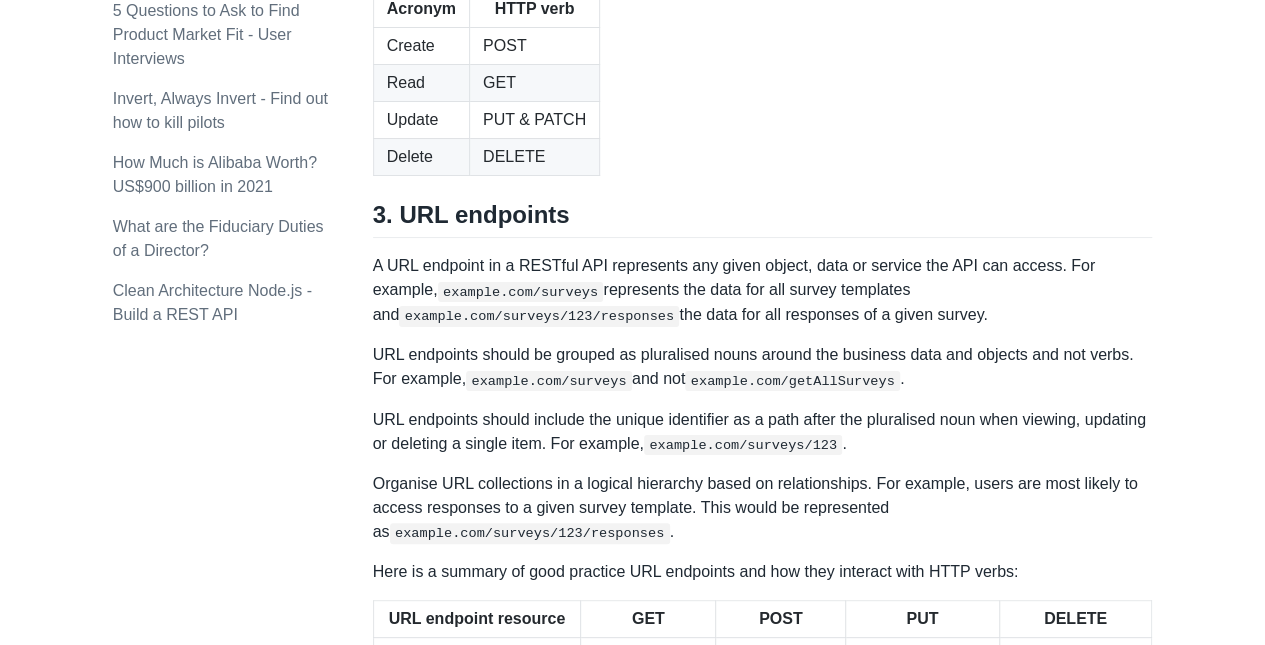 drag, startPoint x: 822, startPoint y: 199, endPoint x: 403, endPoint y: 189, distance: 419.11932 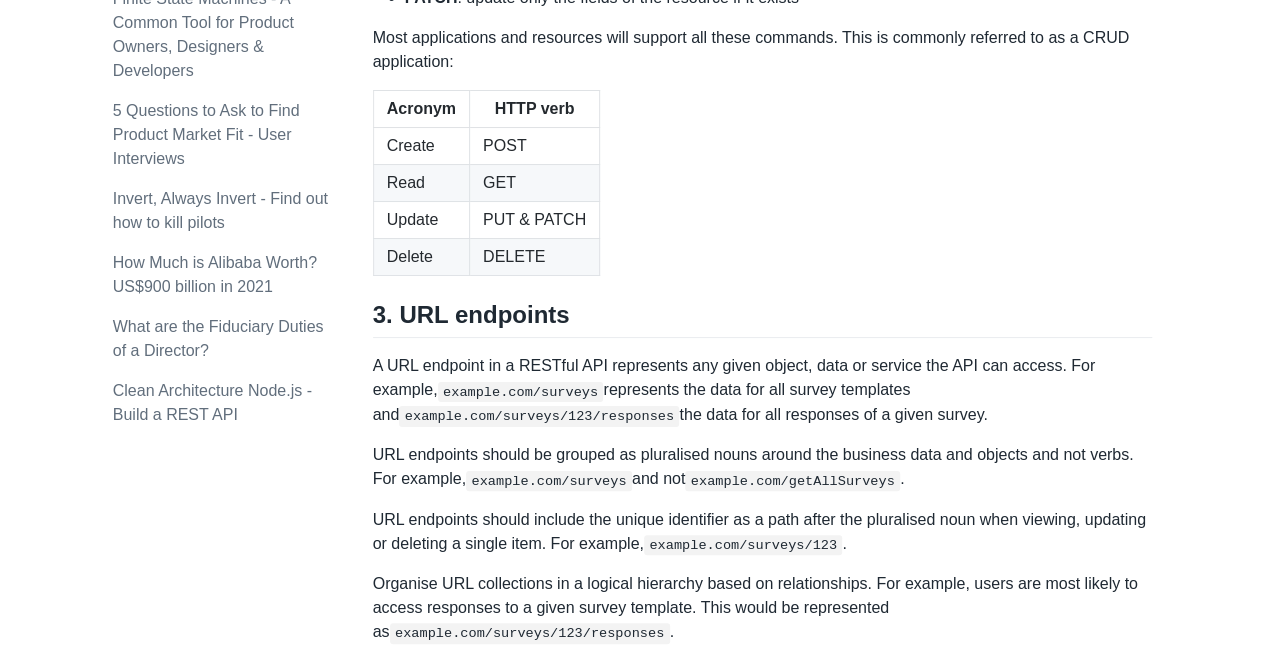 drag, startPoint x: 932, startPoint y: 177, endPoint x: 452, endPoint y: 187, distance: 480.10416 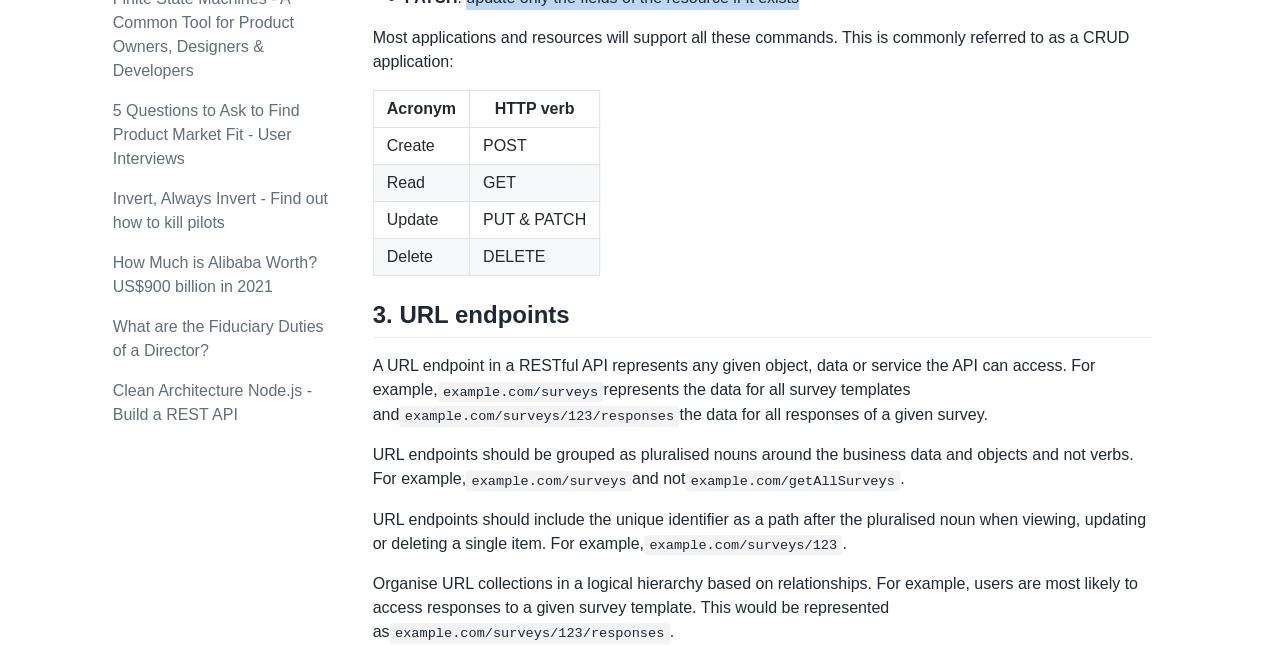drag, startPoint x: 808, startPoint y: 287, endPoint x: 462, endPoint y: 290, distance: 346.013 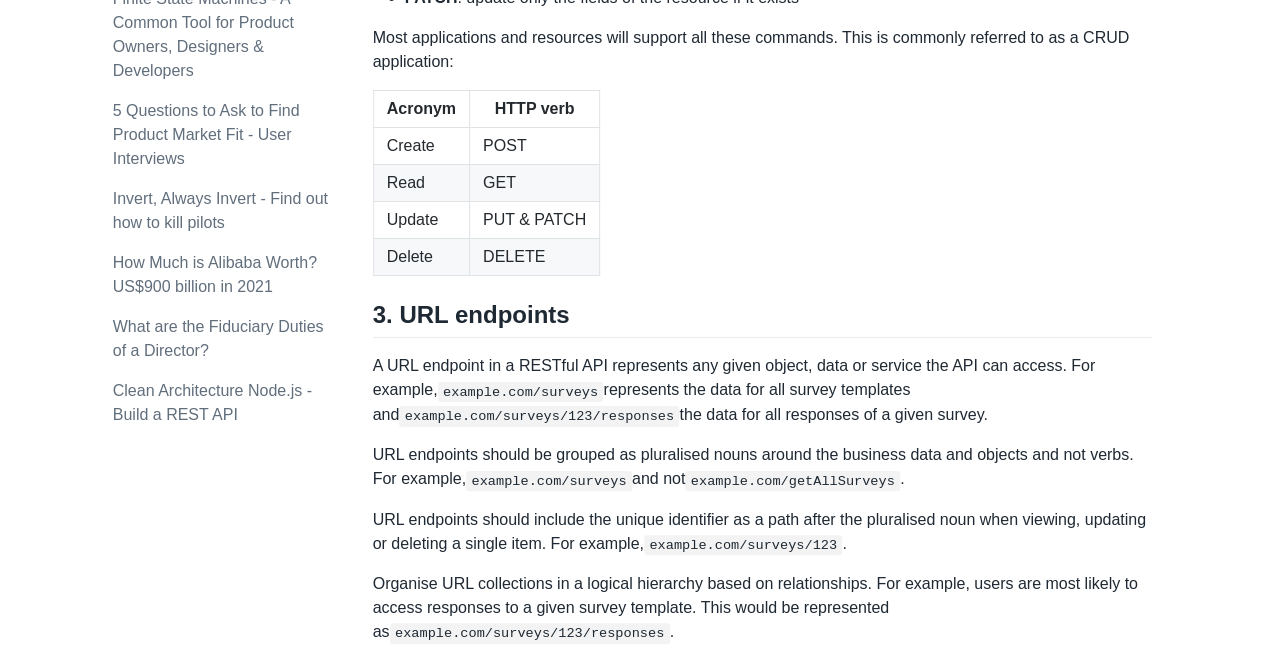 drag, startPoint x: 596, startPoint y: 257, endPoint x: 444, endPoint y: 243, distance: 152.64337 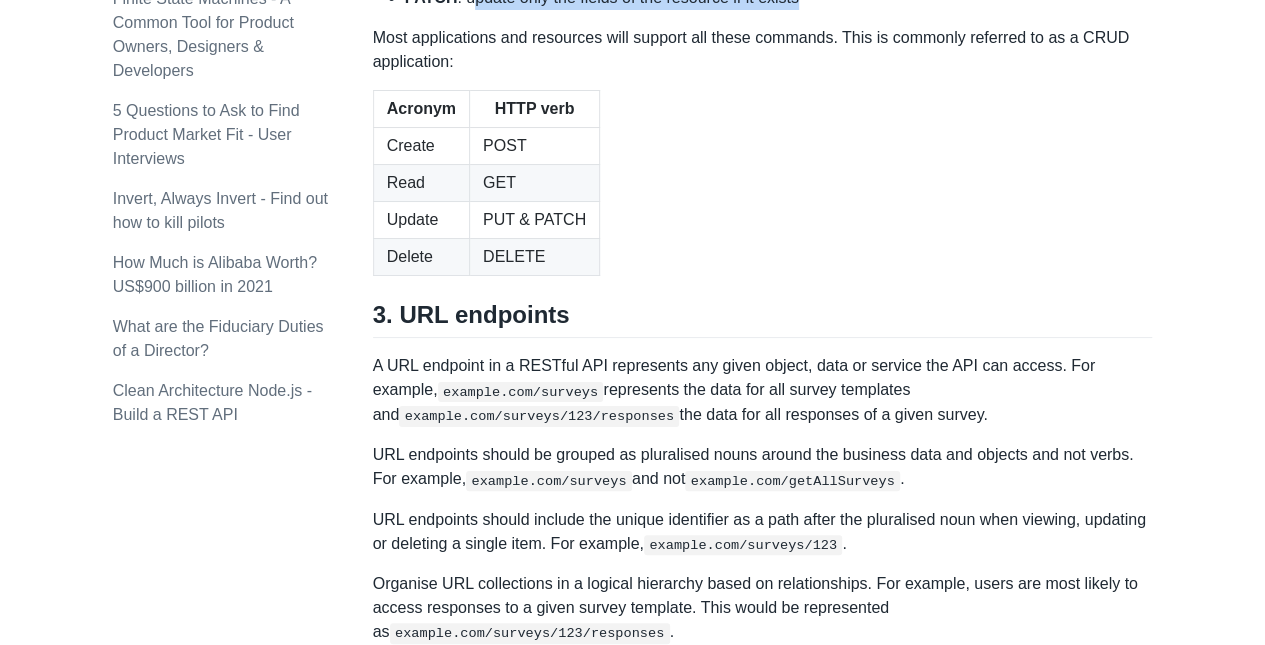 drag, startPoint x: 810, startPoint y: 284, endPoint x: 465, endPoint y: 290, distance: 345.0522 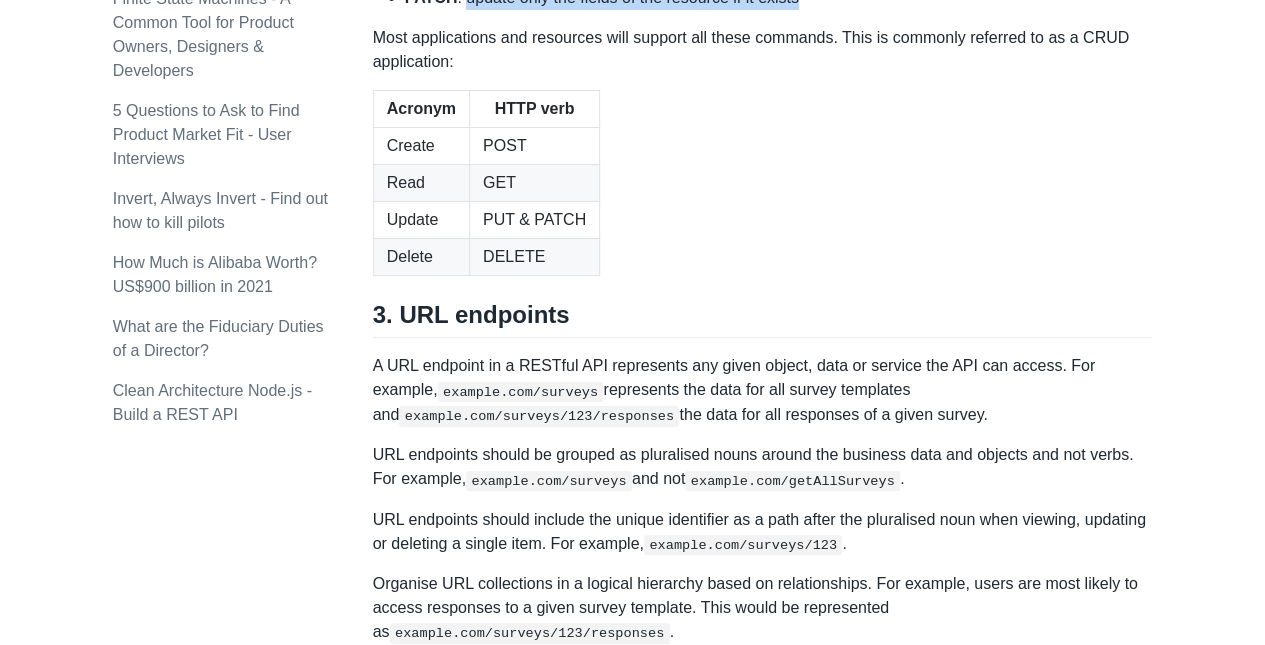 drag, startPoint x: 792, startPoint y: 289, endPoint x: 462, endPoint y: 289, distance: 330 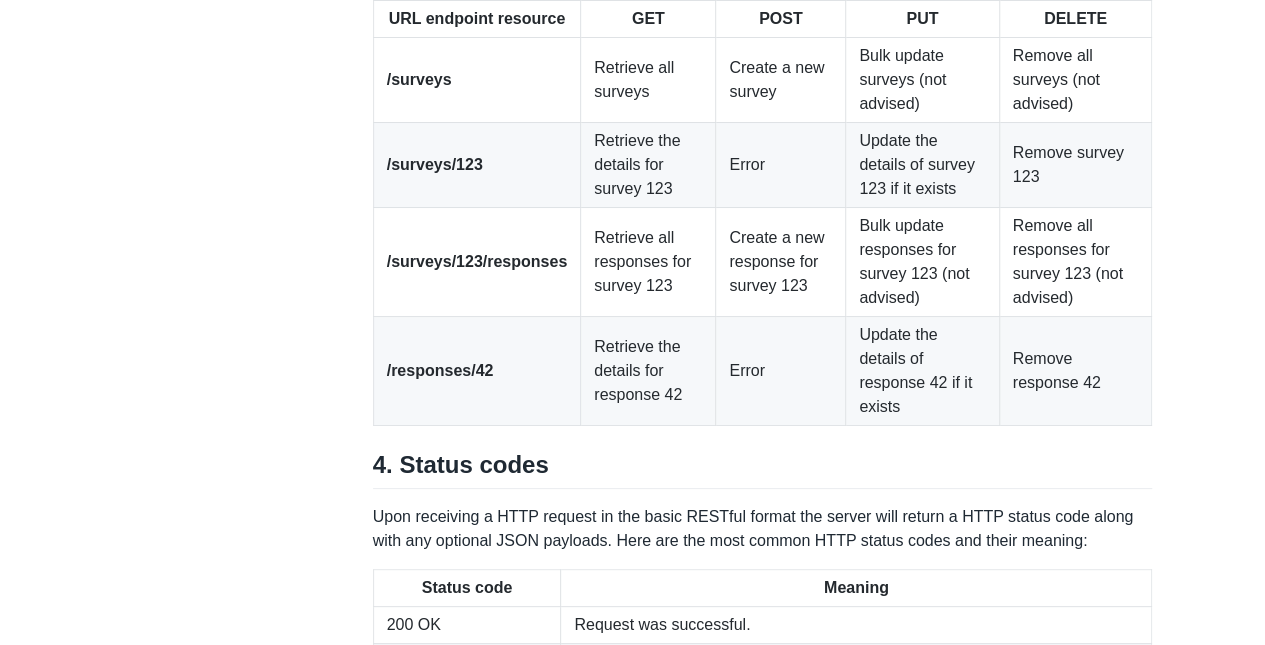 scroll, scrollTop: 3000, scrollLeft: 0, axis: vertical 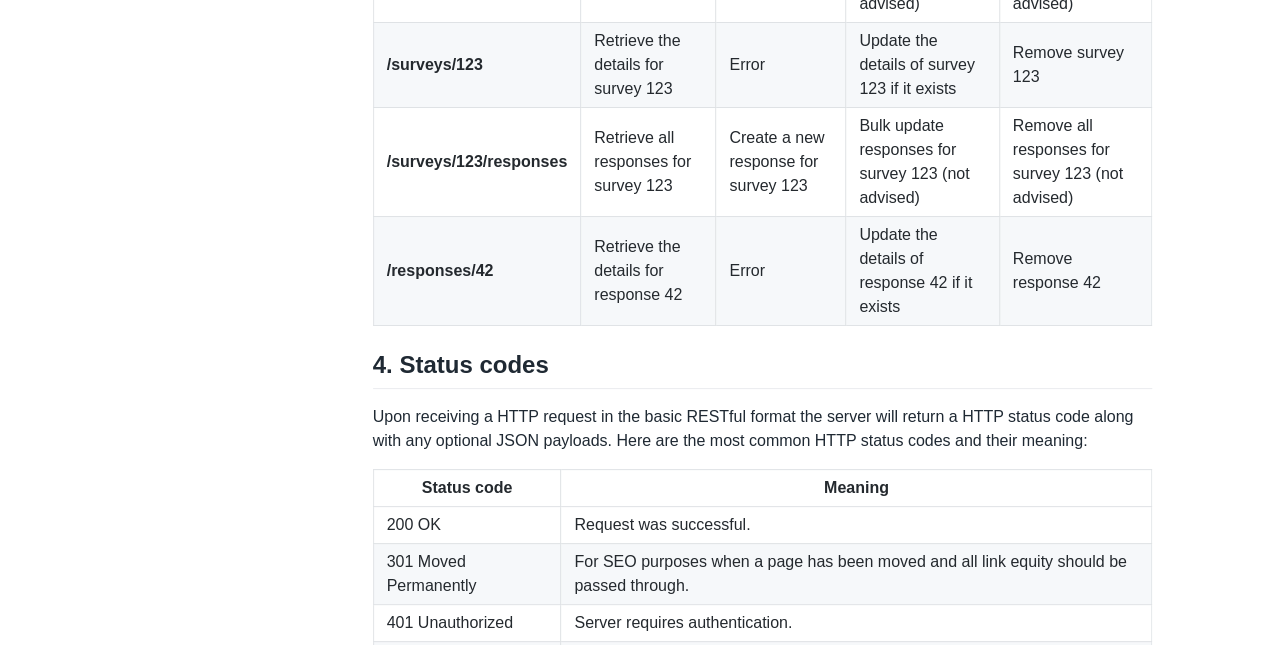 click on "Create a new survey" at bounding box center (781, -20) 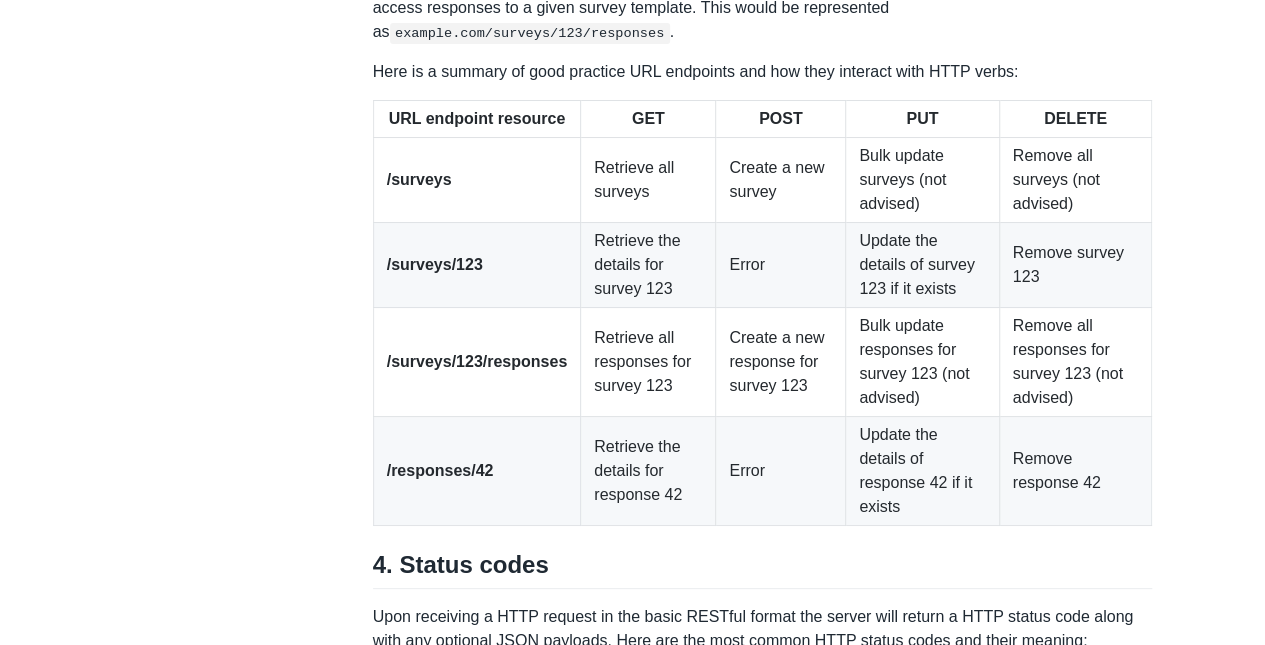 scroll, scrollTop: 2700, scrollLeft: 0, axis: vertical 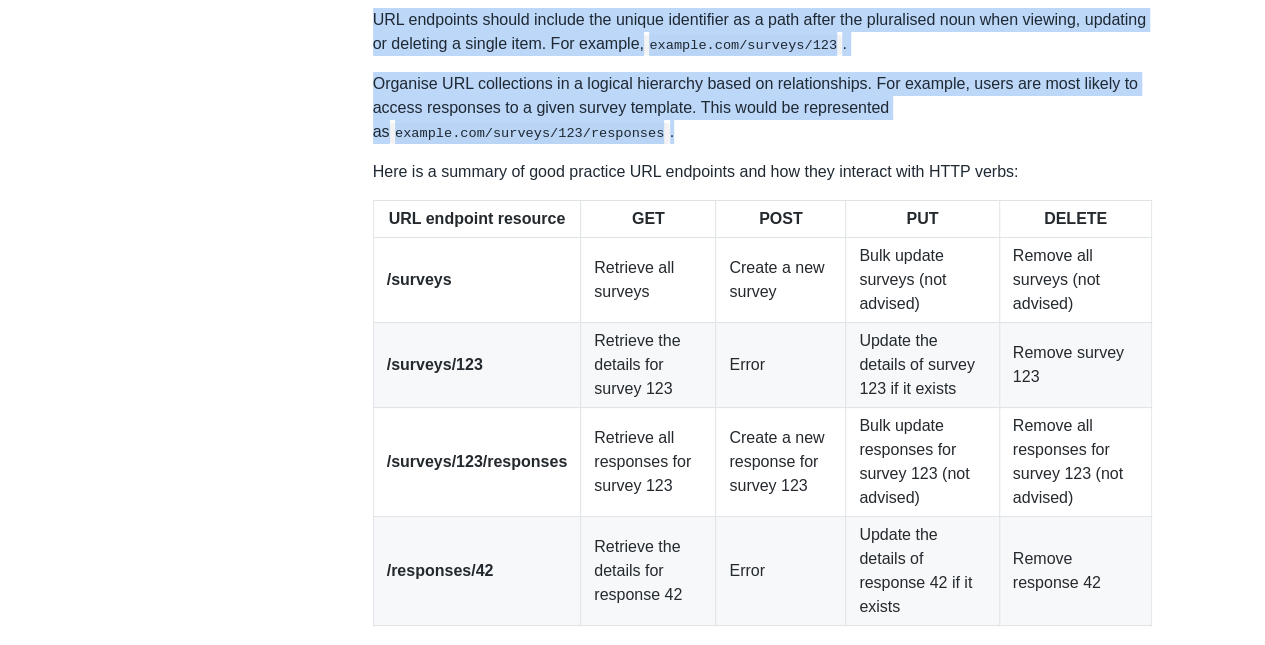 drag, startPoint x: 374, startPoint y: 157, endPoint x: 649, endPoint y: 413, distance: 375.714 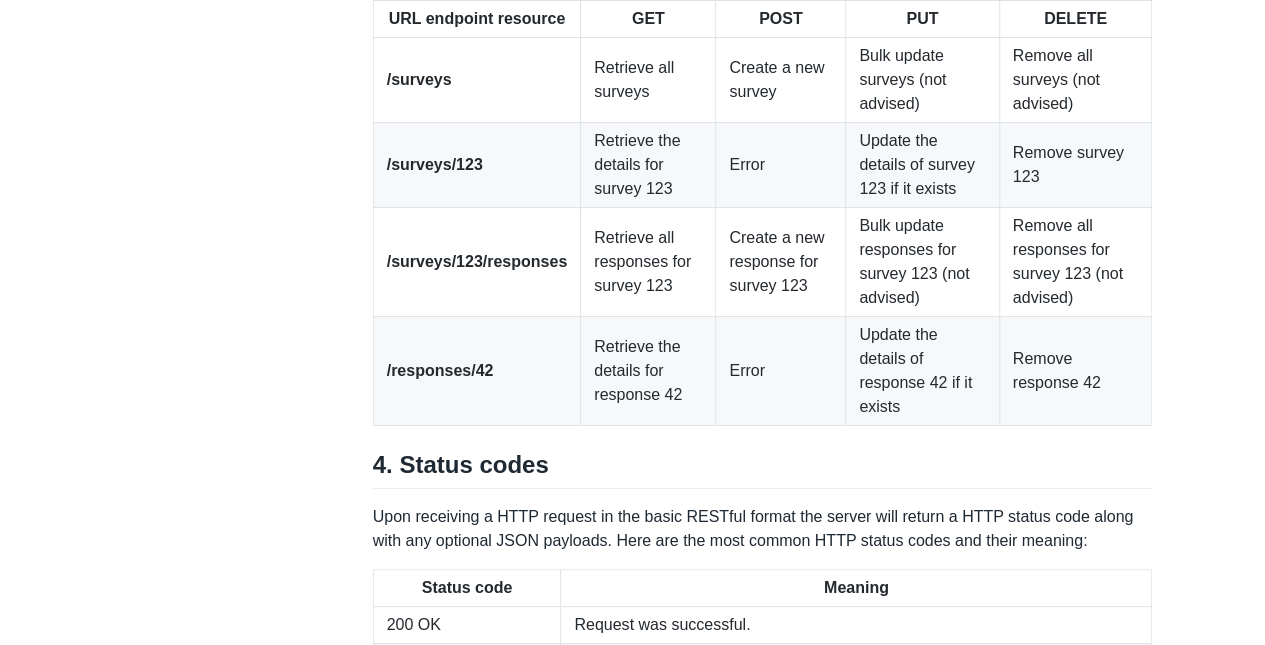 click on "Retrieve all surveys" at bounding box center (648, 80) 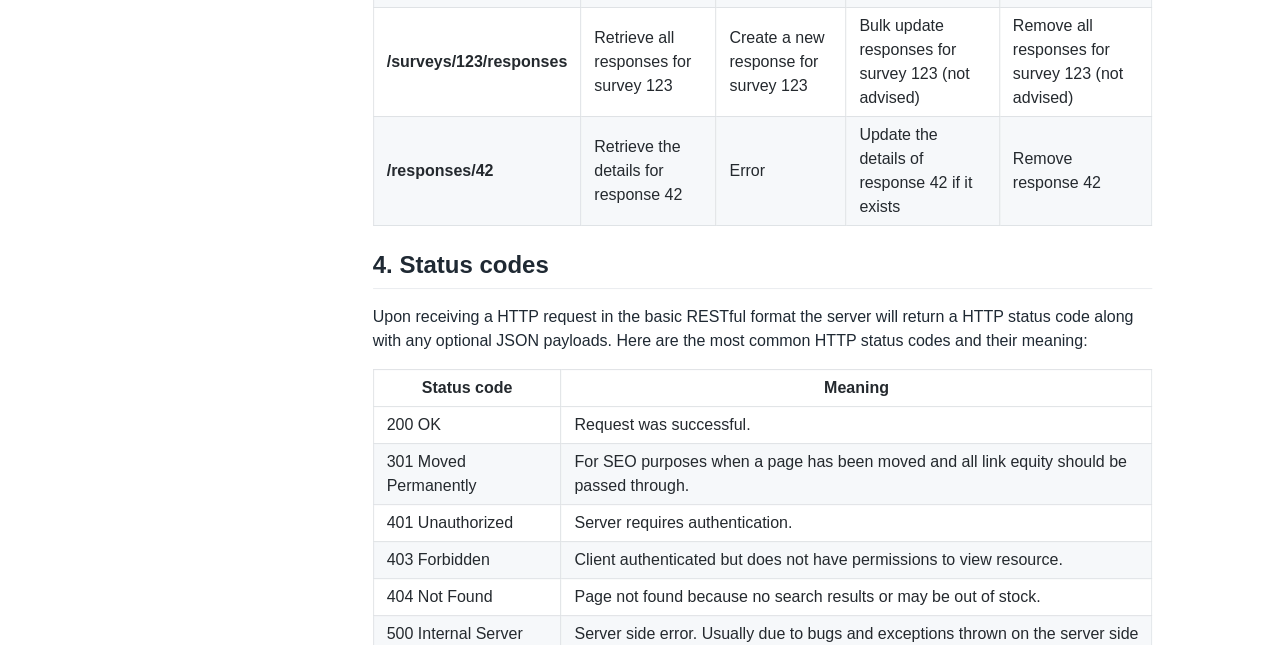 scroll, scrollTop: 3000, scrollLeft: 0, axis: vertical 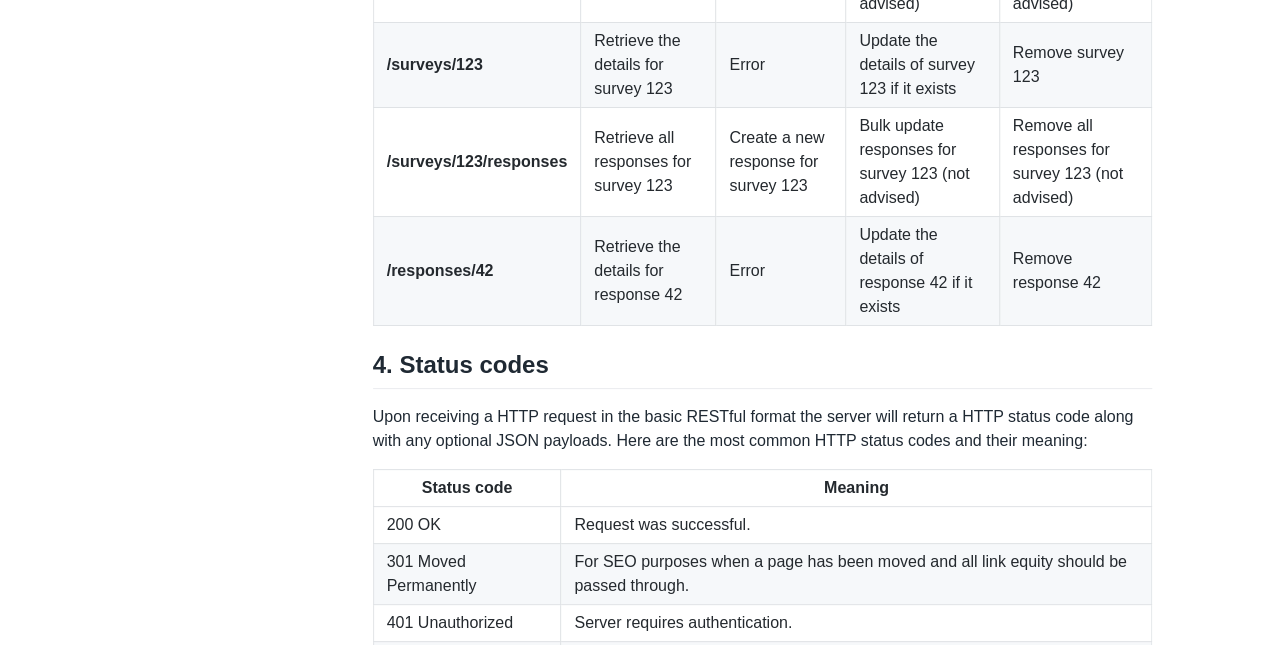 click on "Update the details of response 42 if it exists" at bounding box center (922, 271) 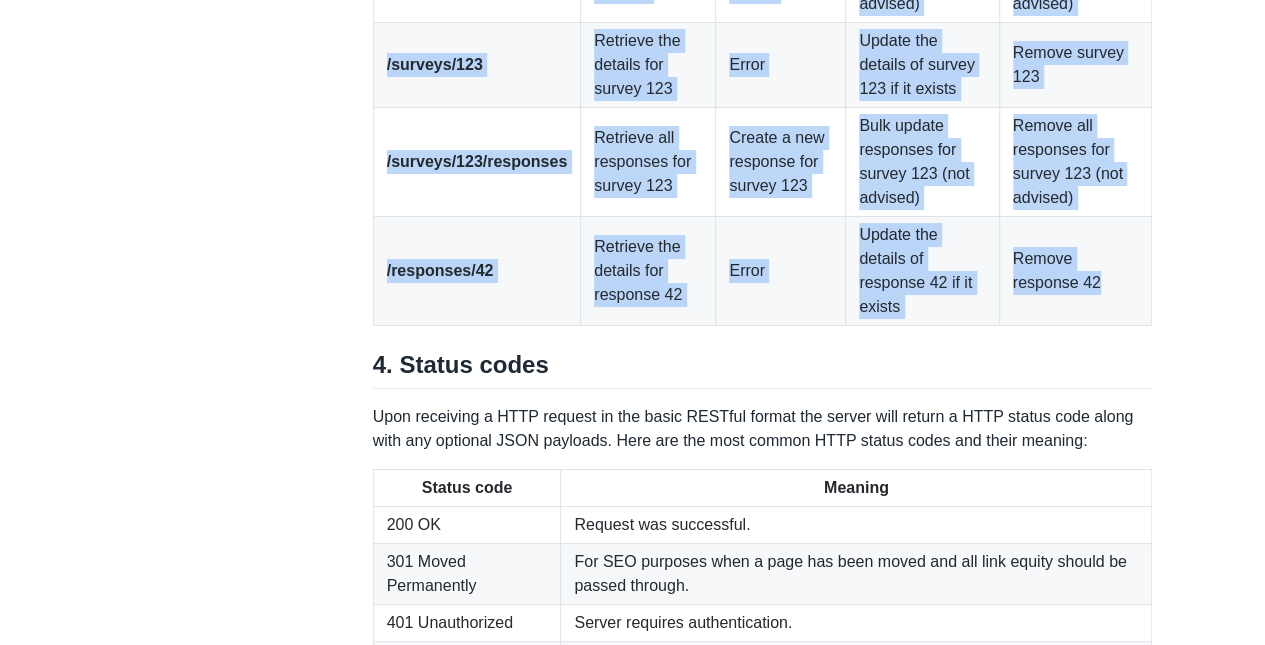 drag, startPoint x: 1095, startPoint y: 568, endPoint x: 371, endPoint y: 159, distance: 831.53894 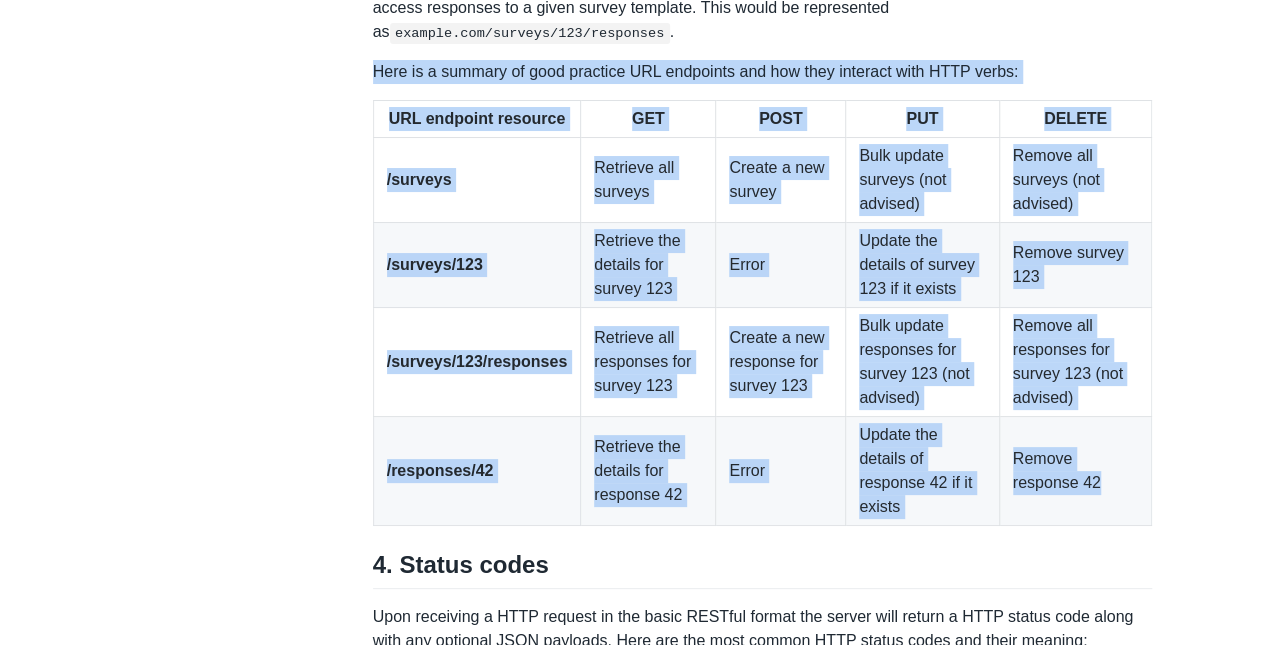 scroll, scrollTop: 2700, scrollLeft: 0, axis: vertical 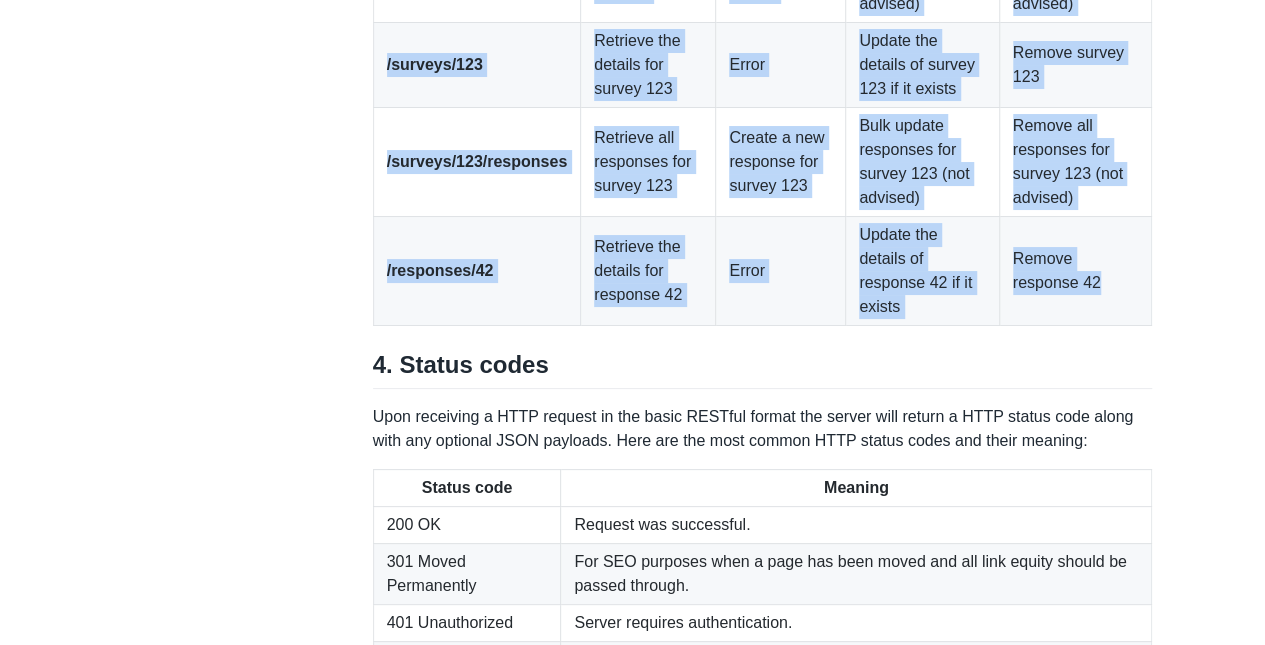 drag, startPoint x: 372, startPoint y: 101, endPoint x: 1058, endPoint y: 573, distance: 832.6944 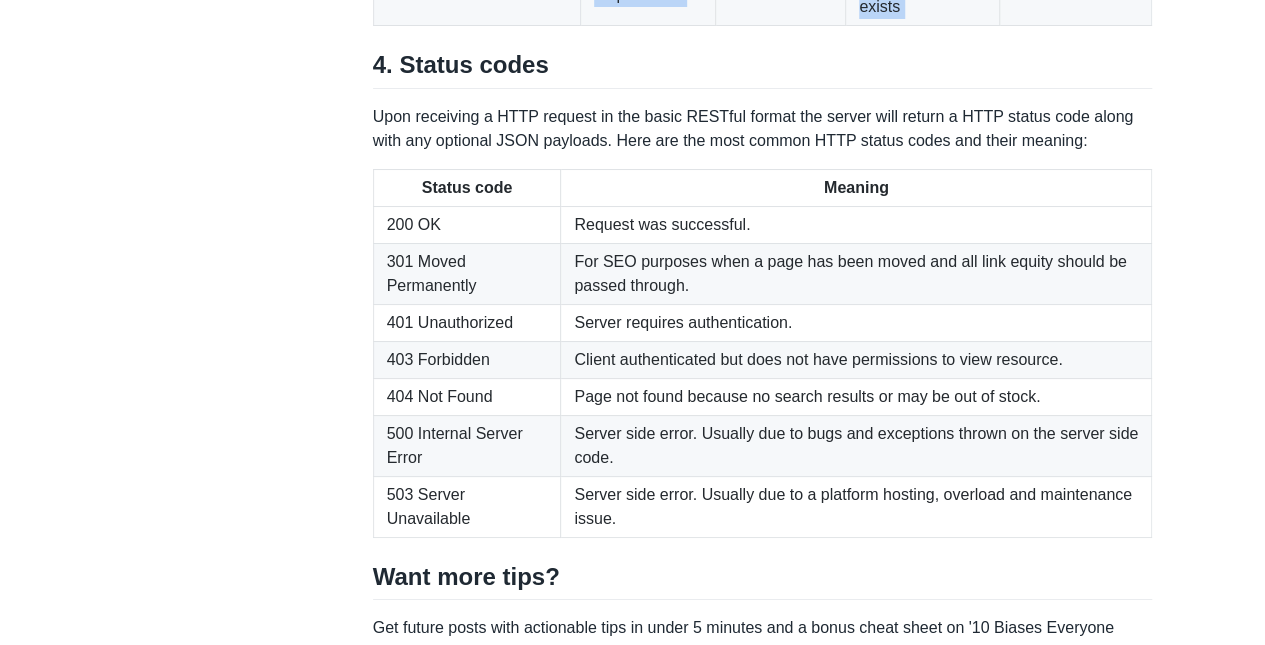 scroll, scrollTop: 3500, scrollLeft: 0, axis: vertical 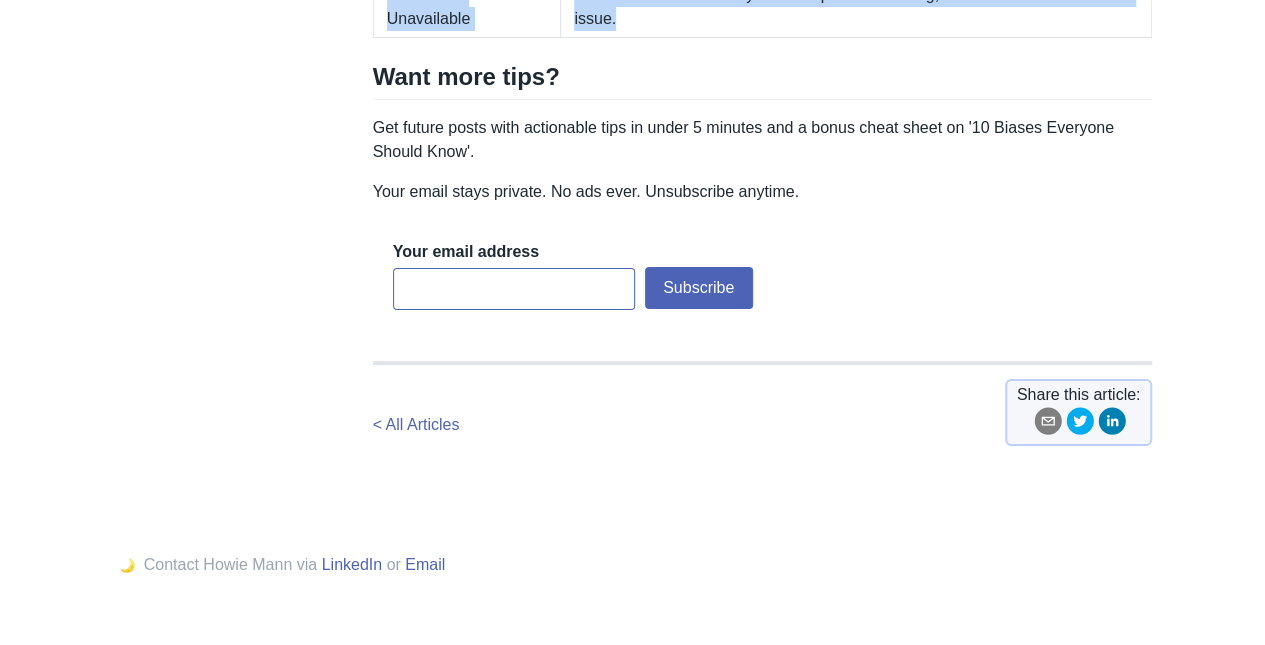 drag, startPoint x: 375, startPoint y: 131, endPoint x: 692, endPoint y: 280, distance: 350.27133 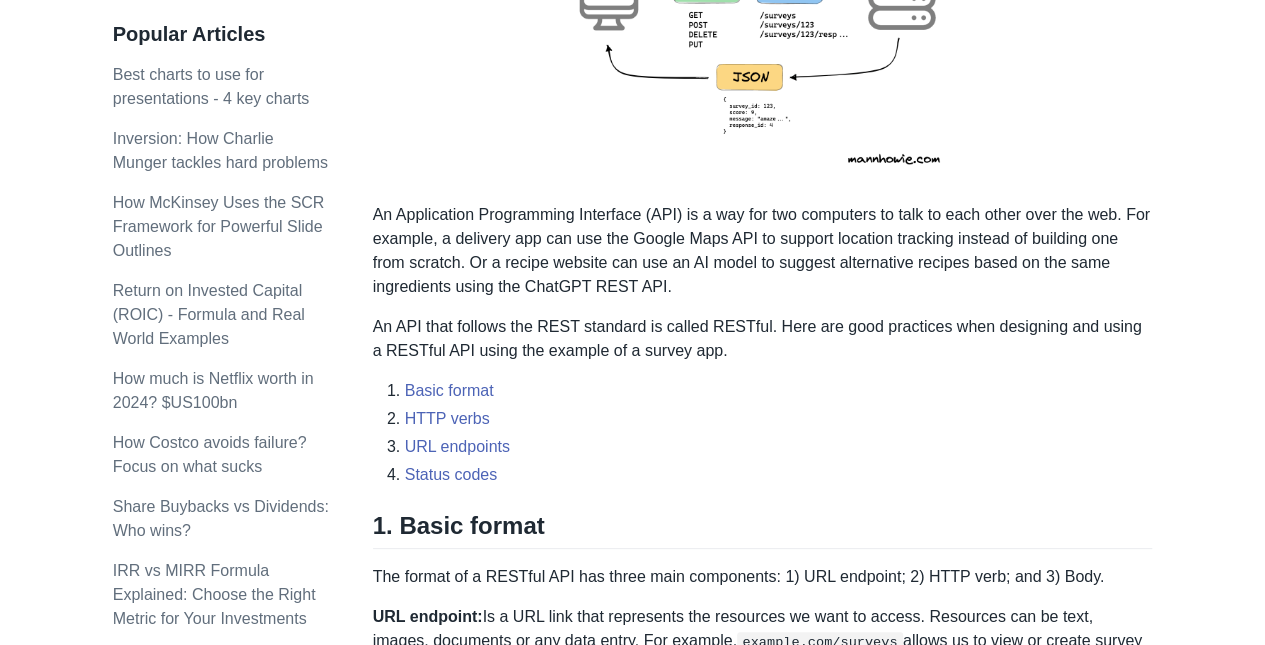 scroll, scrollTop: 0, scrollLeft: 0, axis: both 